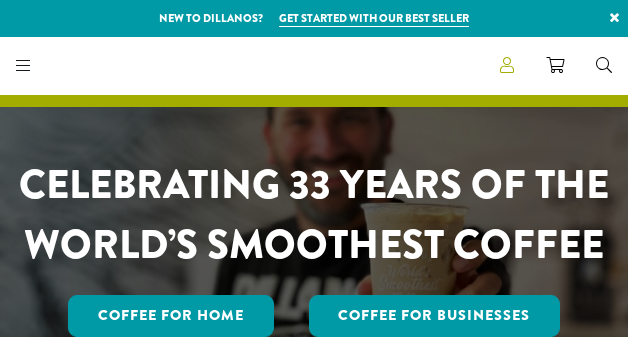 click at bounding box center [507, 65] 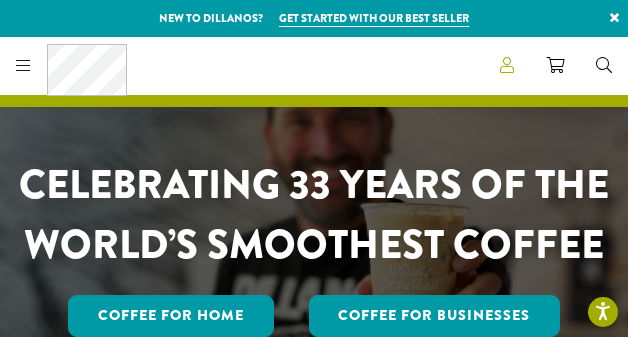 scroll, scrollTop: 0, scrollLeft: 0, axis: both 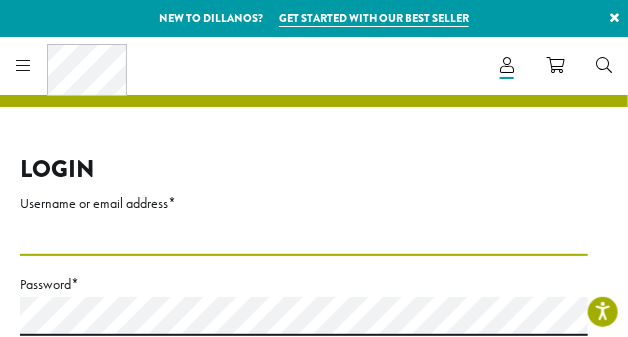 click on "[USERNAME] or [EMAIL]" at bounding box center (304, 236) 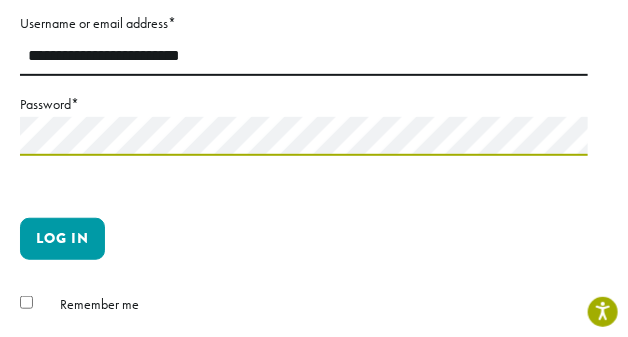 scroll, scrollTop: 250, scrollLeft: 0, axis: vertical 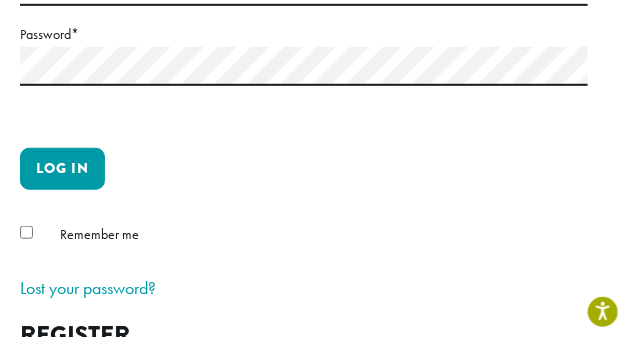 click on "Remember me" at bounding box center (304, 238) 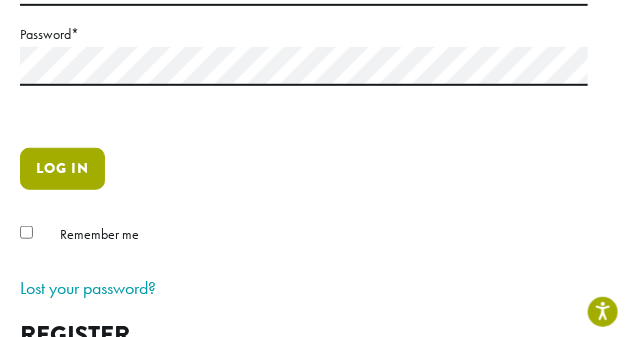 click on "Log in" at bounding box center [62, 169] 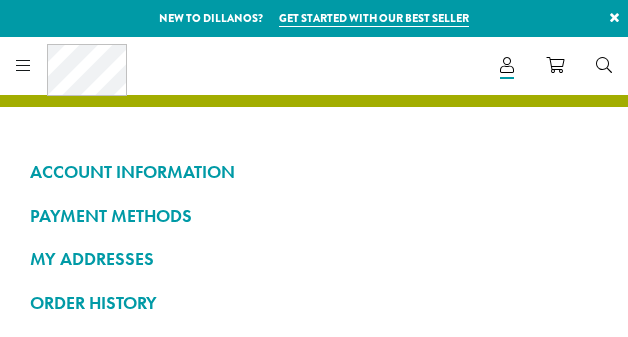 scroll, scrollTop: 0, scrollLeft: 0, axis: both 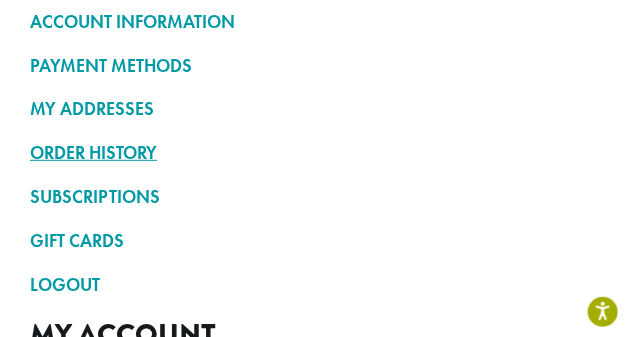 click on "ORDER HISTORY" at bounding box center [314, 153] 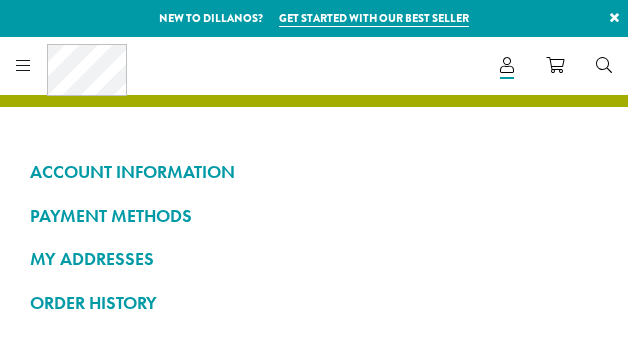 scroll, scrollTop: 0, scrollLeft: 0, axis: both 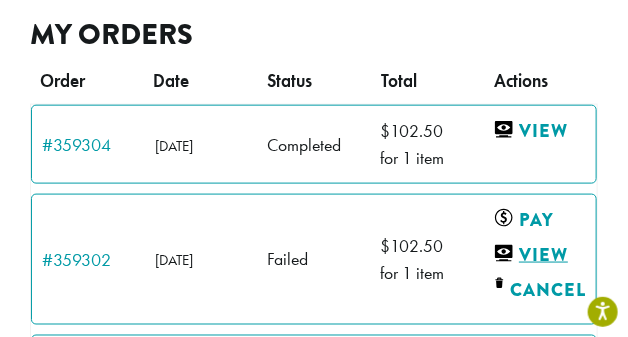click on "View" at bounding box center (535, 254) 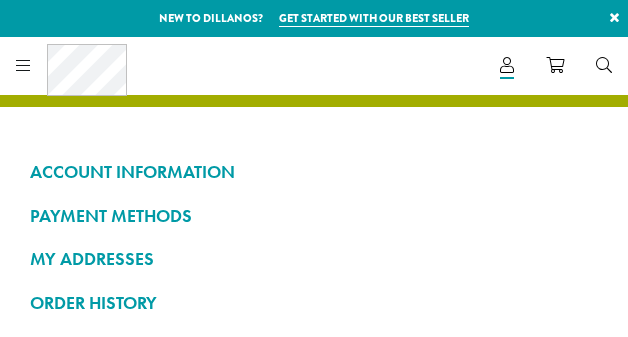 scroll, scrollTop: 0, scrollLeft: 0, axis: both 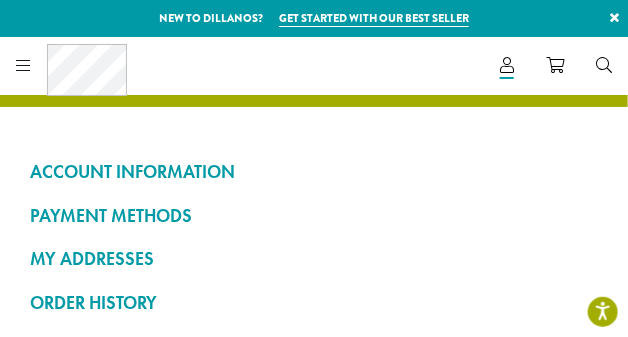 click at bounding box center (23, 65) 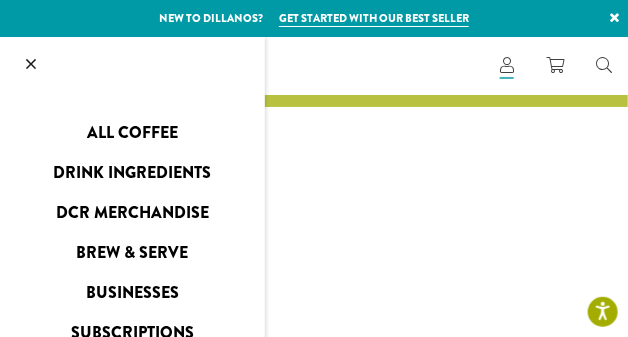 click on "All Coffee" at bounding box center [132, 133] 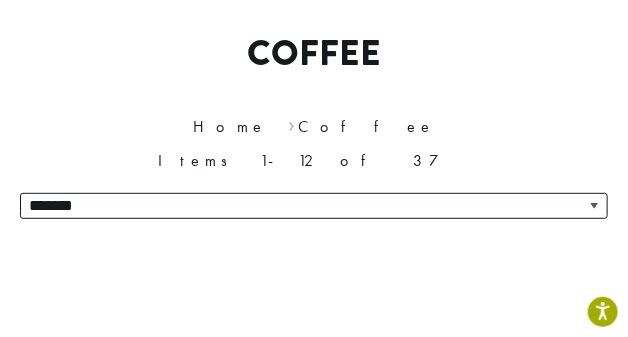 scroll, scrollTop: 237, scrollLeft: 0, axis: vertical 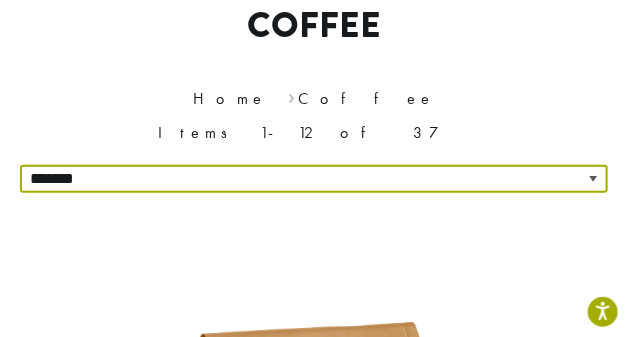 click on "**********" at bounding box center (314, 179) 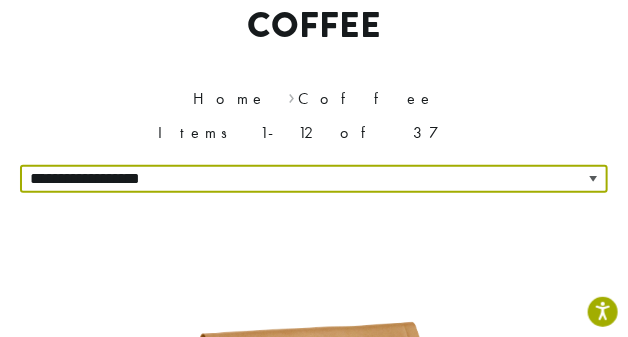 click on "**********" at bounding box center (314, 179) 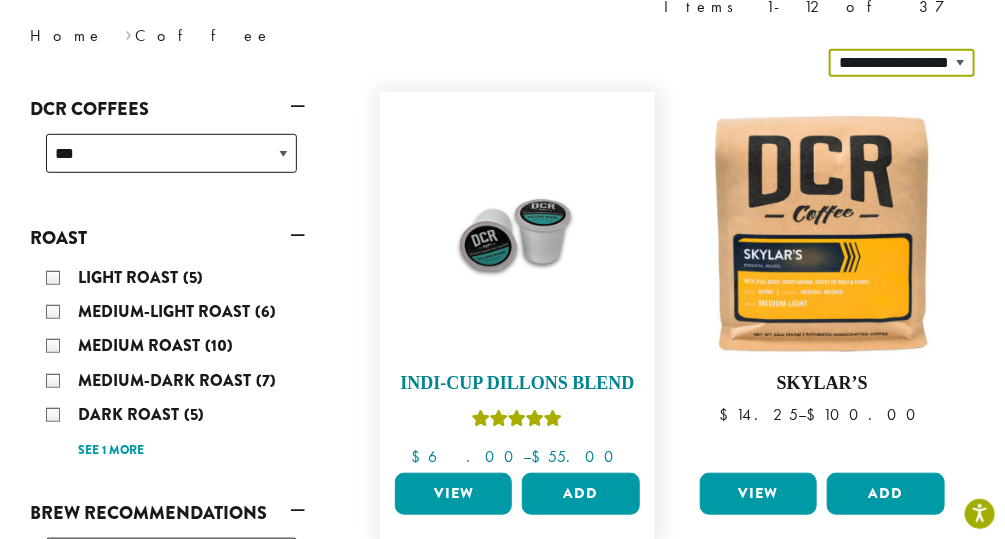 scroll, scrollTop: 302, scrollLeft: 0, axis: vertical 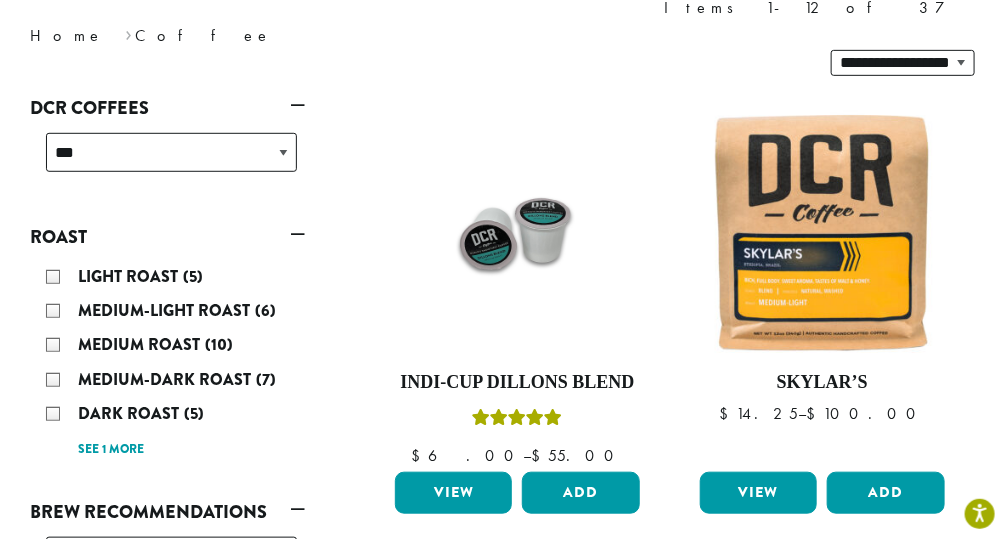 click on "Medium-Light Roast (6)" at bounding box center (171, 311) 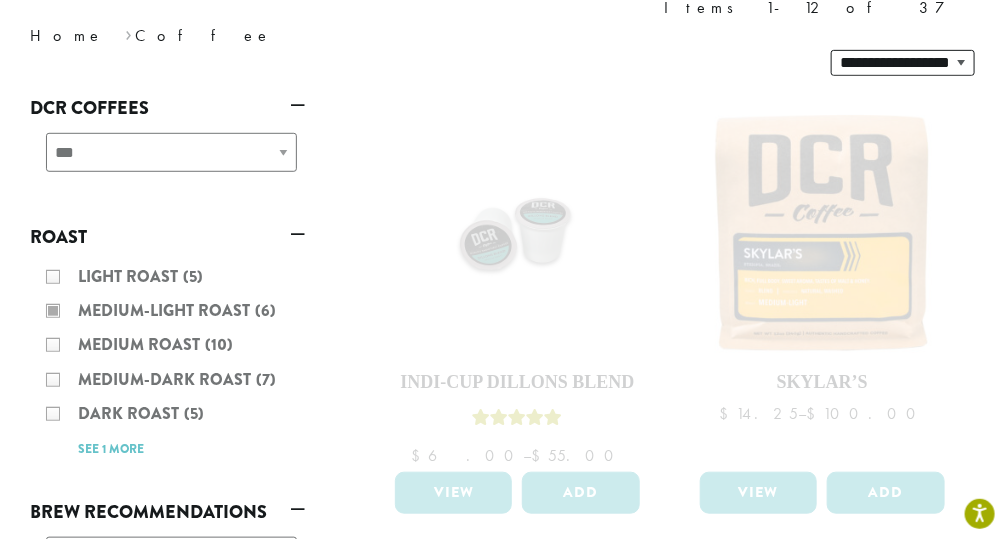 select on "*****" 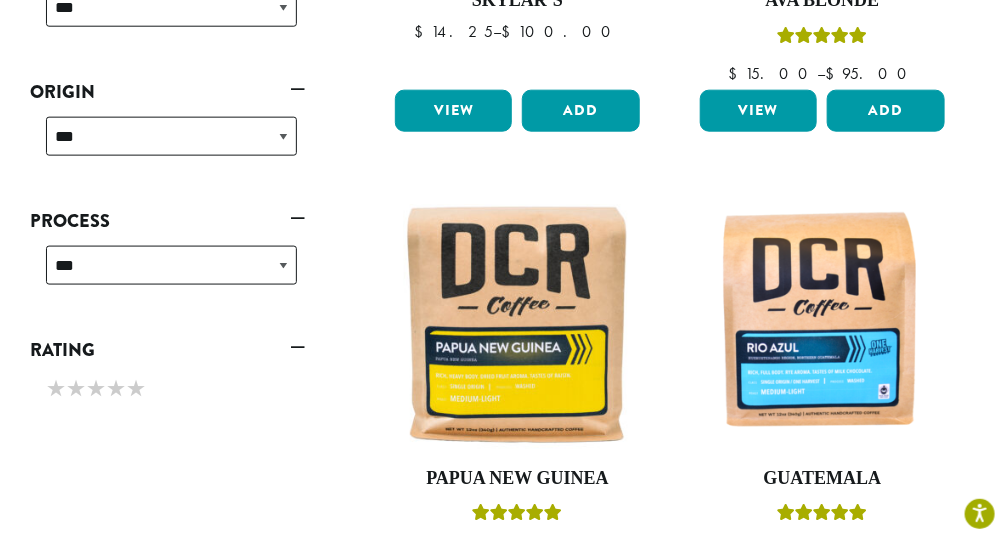 scroll, scrollTop: 763, scrollLeft: 0, axis: vertical 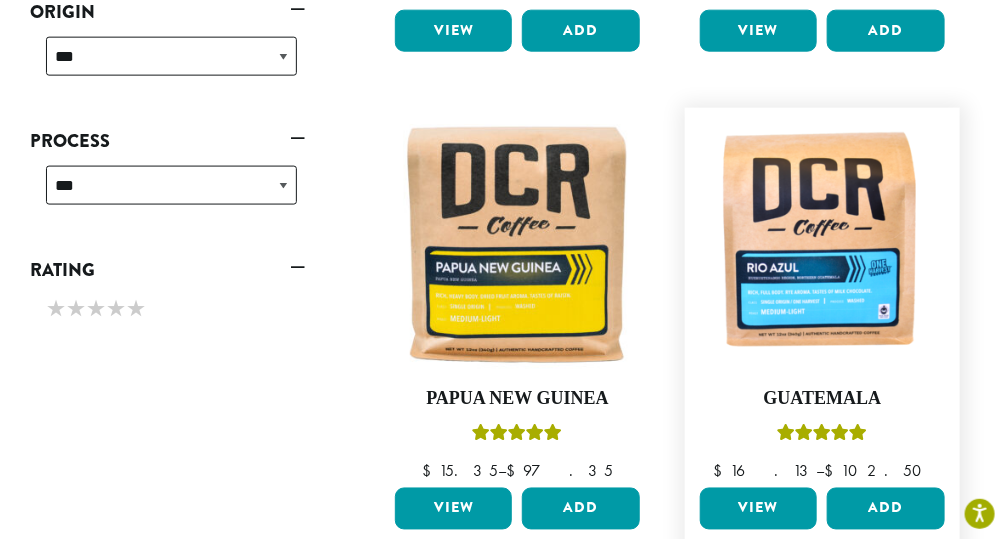 click on "View" at bounding box center [758, 509] 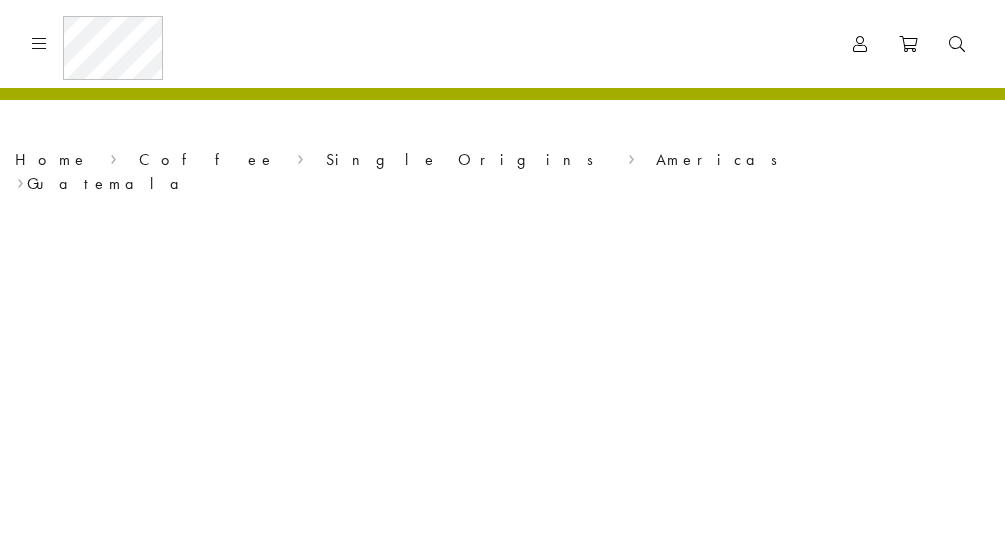 scroll, scrollTop: 0, scrollLeft: 0, axis: both 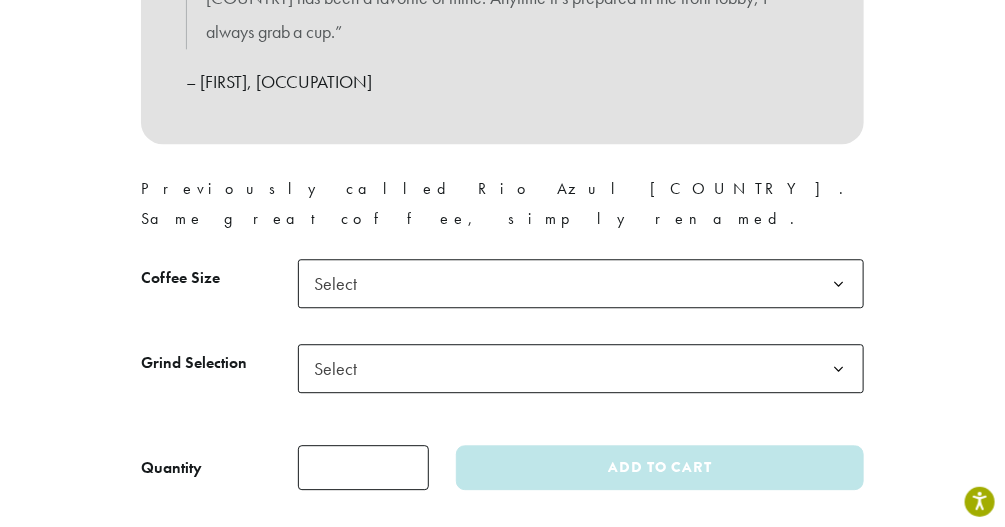 click 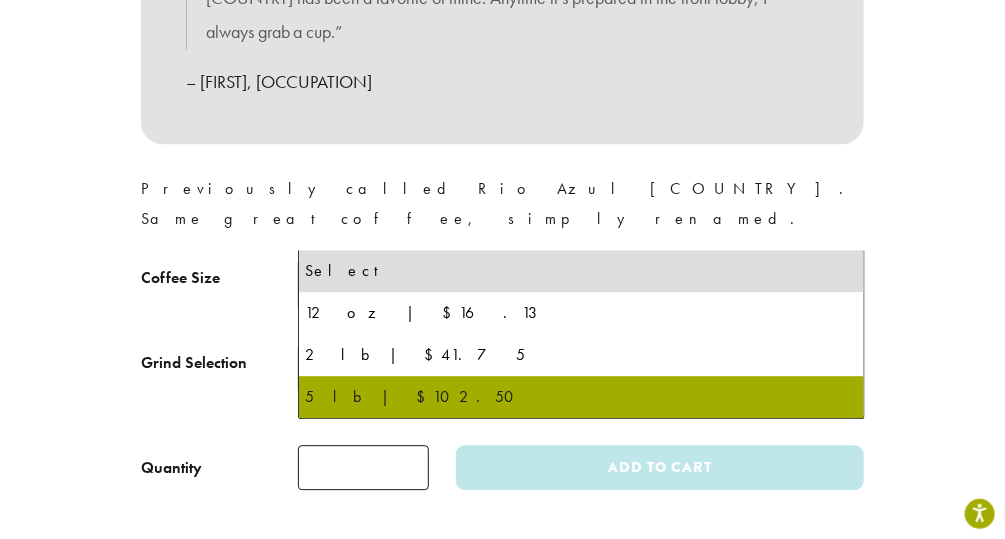 select on "**********" 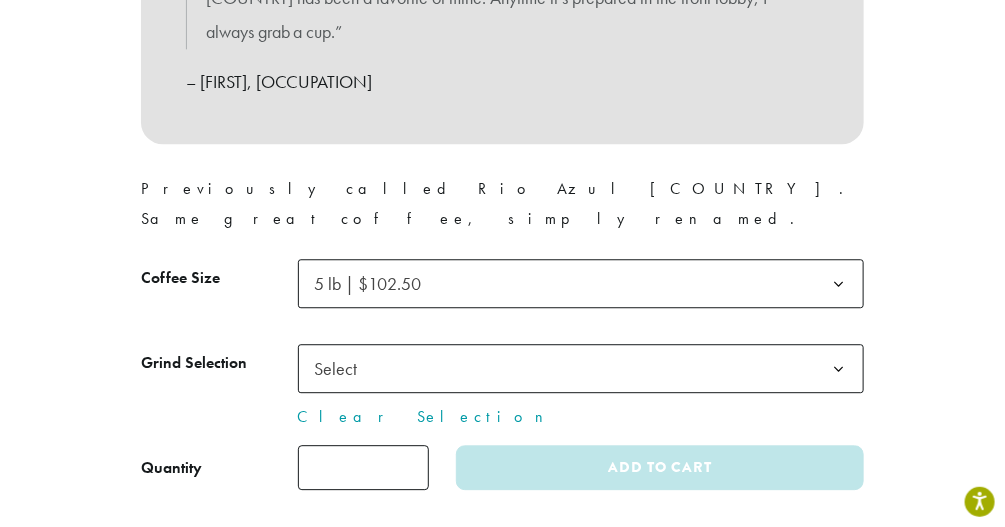 click 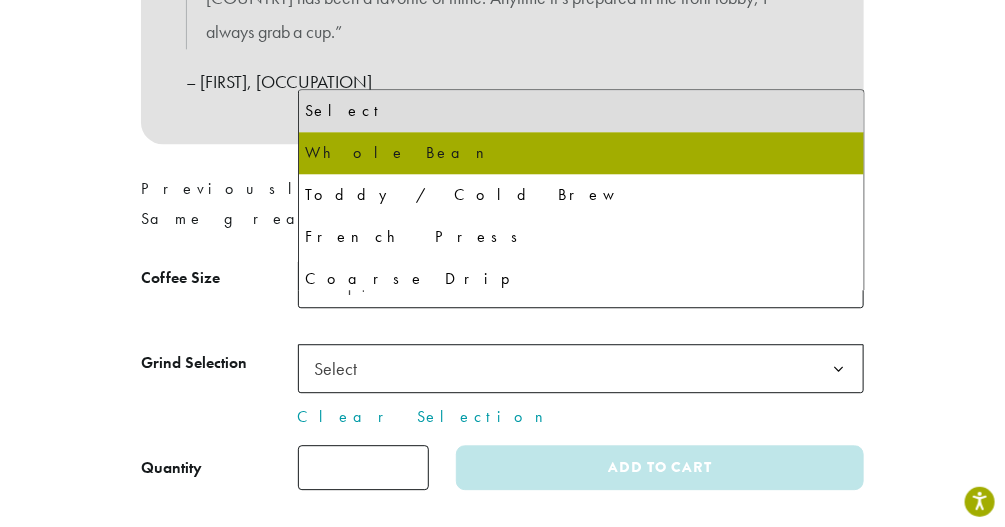 select on "**********" 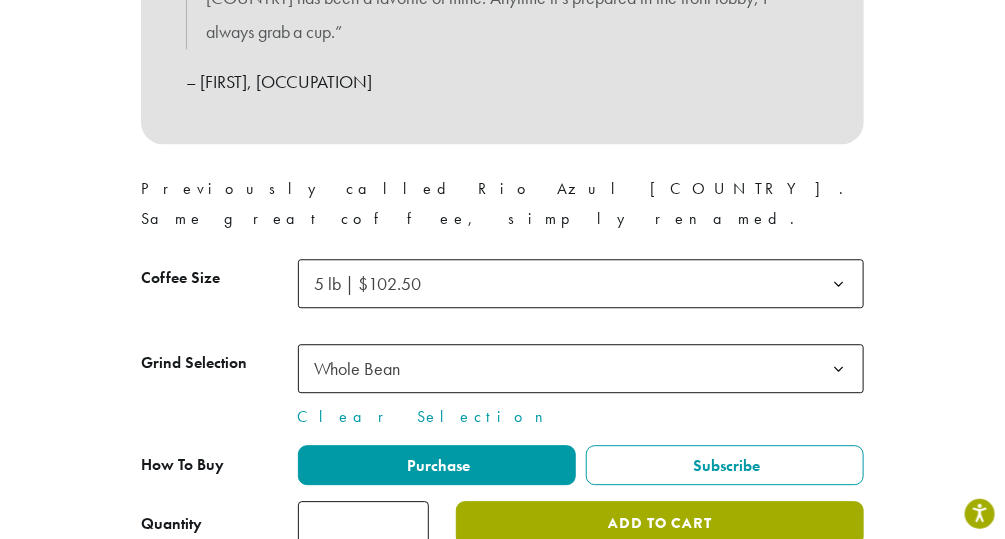 click on "Add to cart" 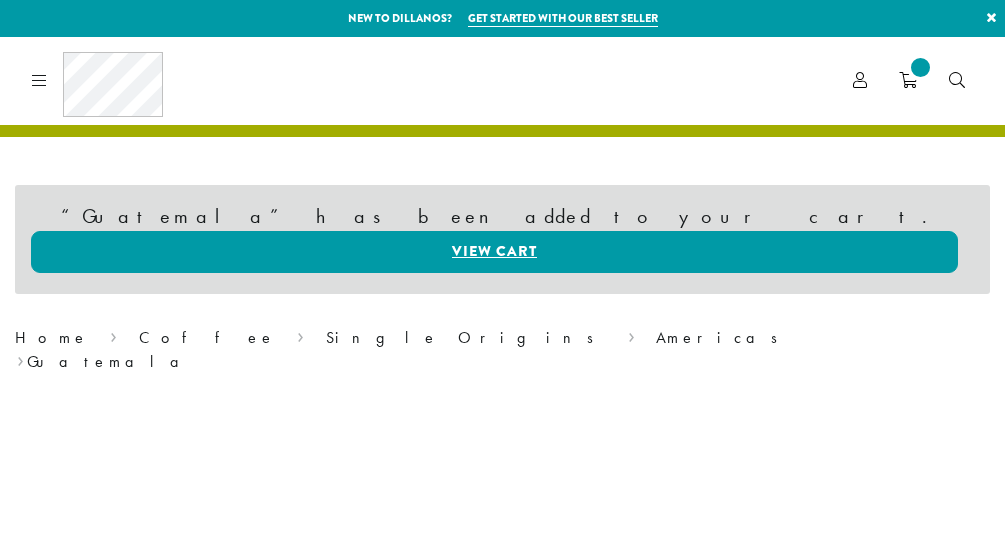 scroll, scrollTop: 0, scrollLeft: 0, axis: both 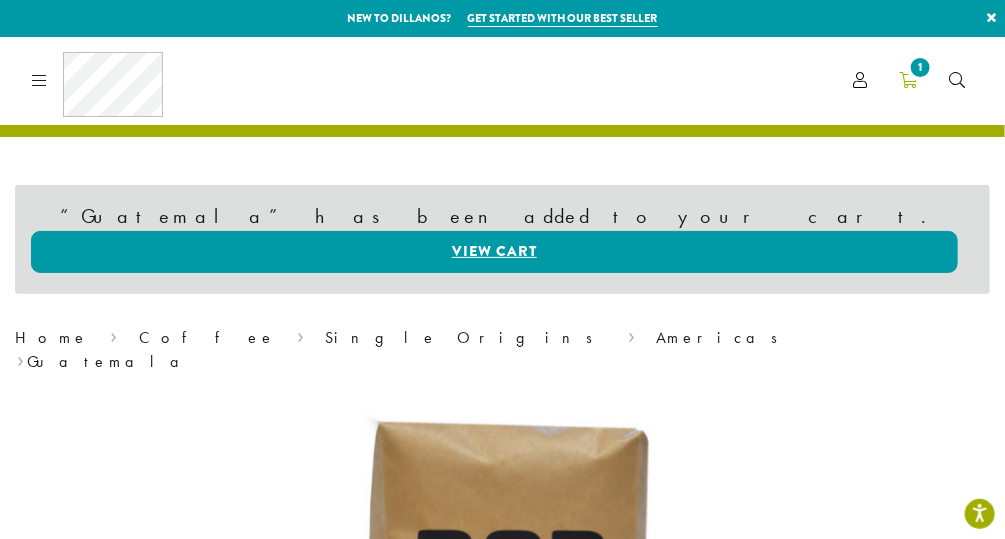 click on "1" at bounding box center (920, 67) 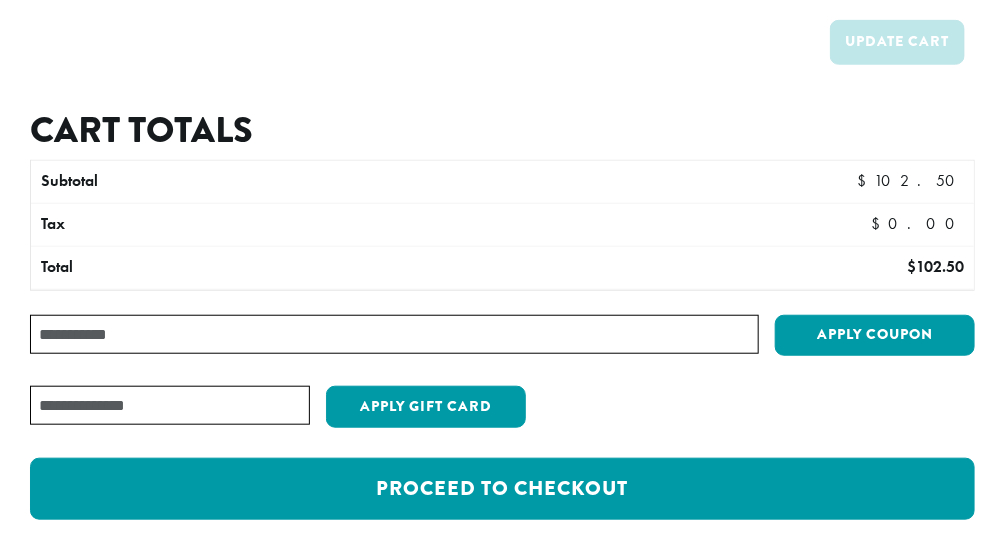 scroll, scrollTop: 356, scrollLeft: 0, axis: vertical 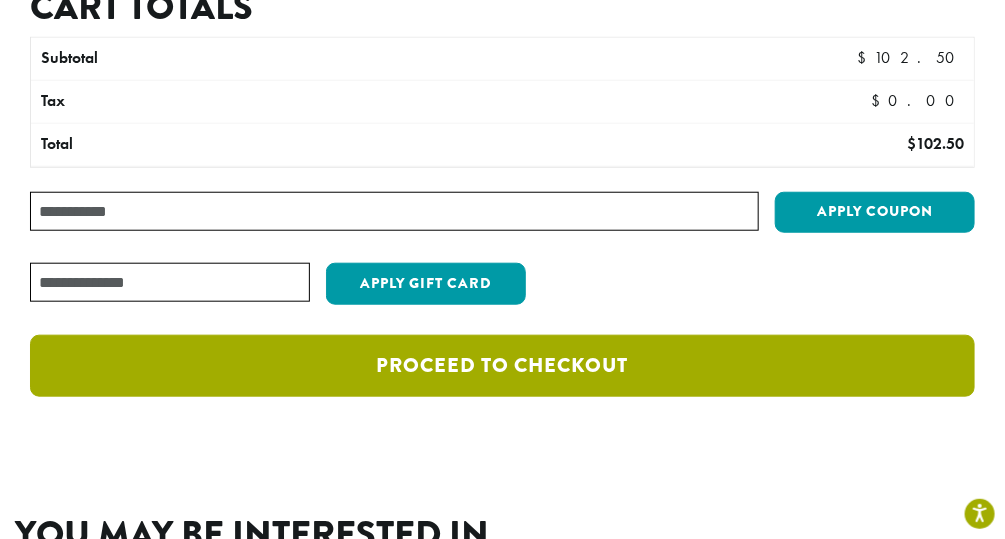 click on "Proceed to checkout" at bounding box center (502, 366) 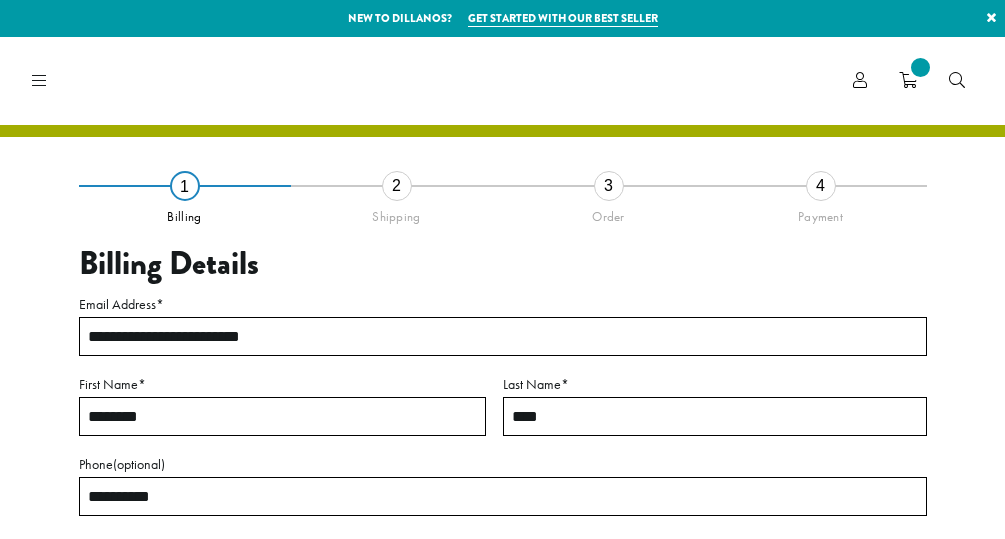 select on "**" 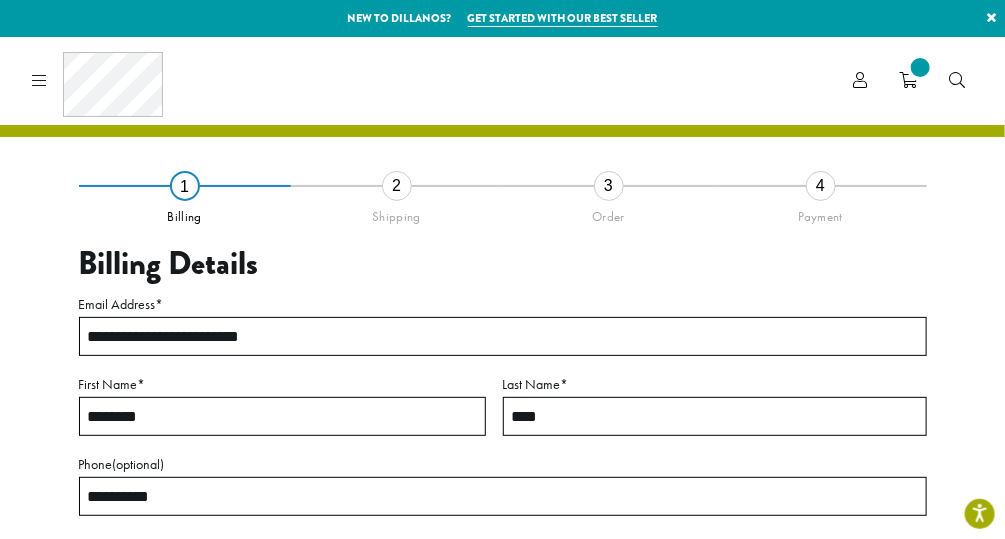 scroll, scrollTop: 0, scrollLeft: 0, axis: both 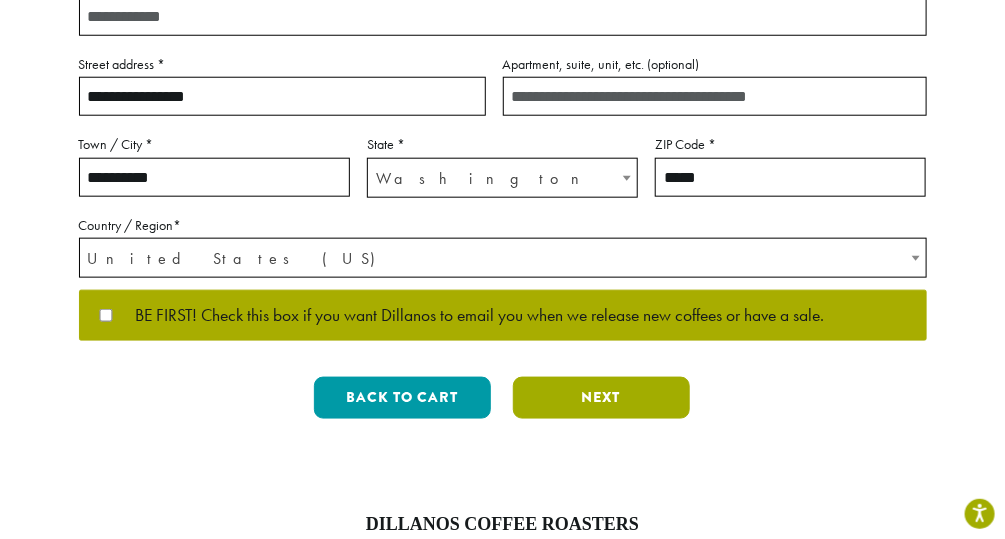 click on "Next" at bounding box center [601, 398] 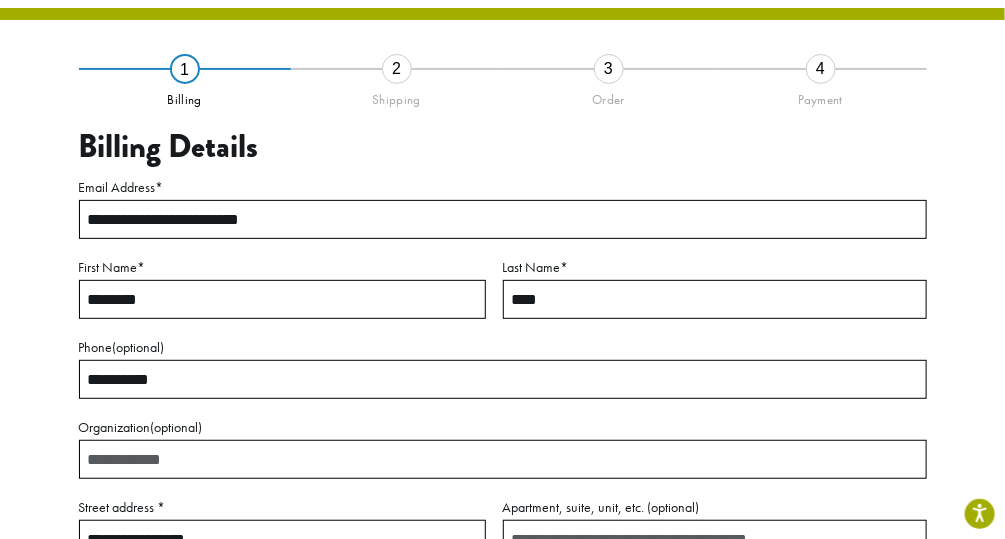 scroll, scrollTop: 114, scrollLeft: 0, axis: vertical 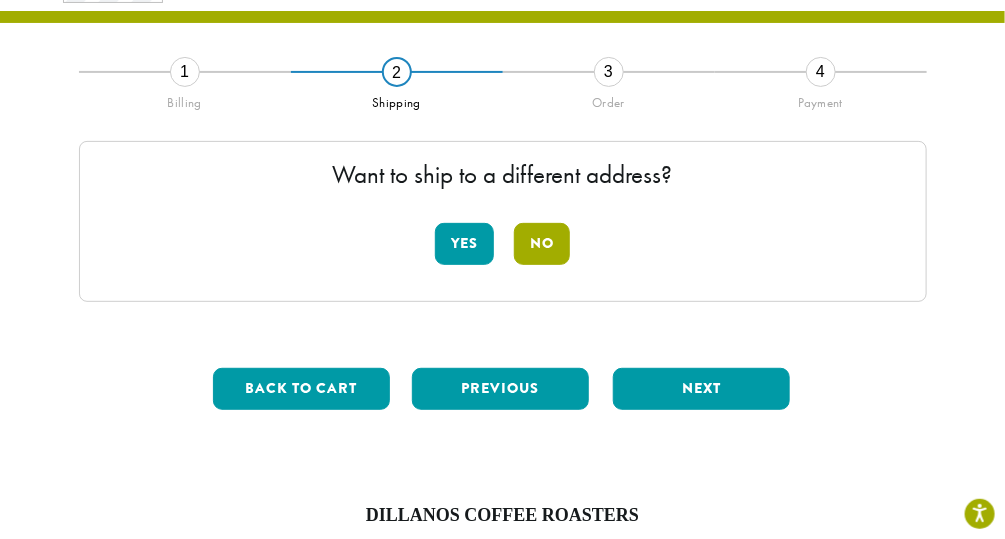click on "No" at bounding box center (542, 244) 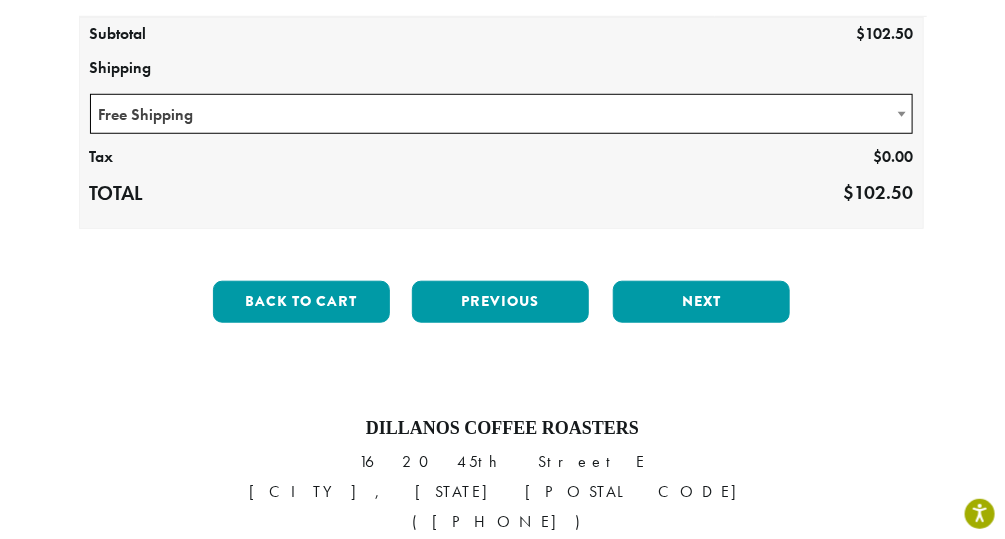 scroll, scrollTop: 434, scrollLeft: 0, axis: vertical 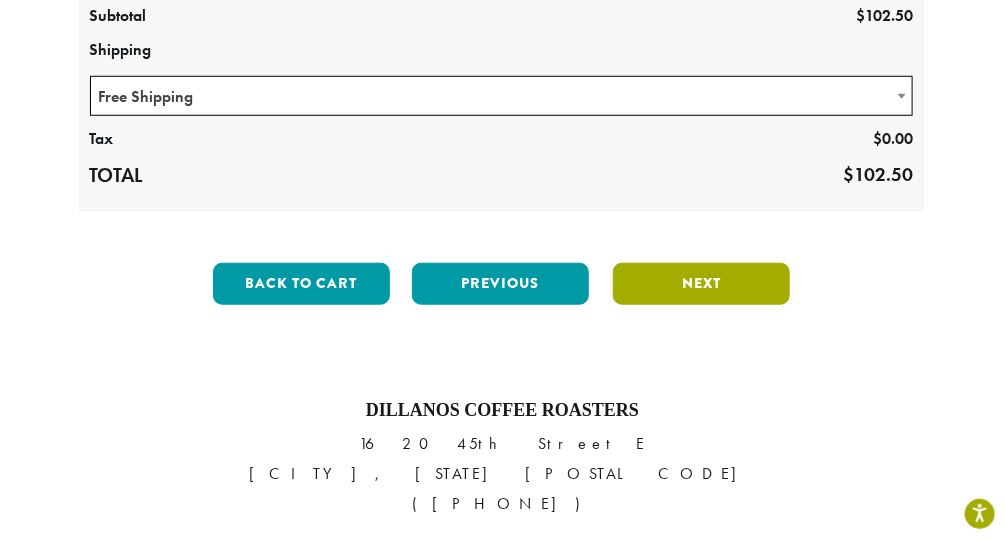 click on "Next" at bounding box center (701, 284) 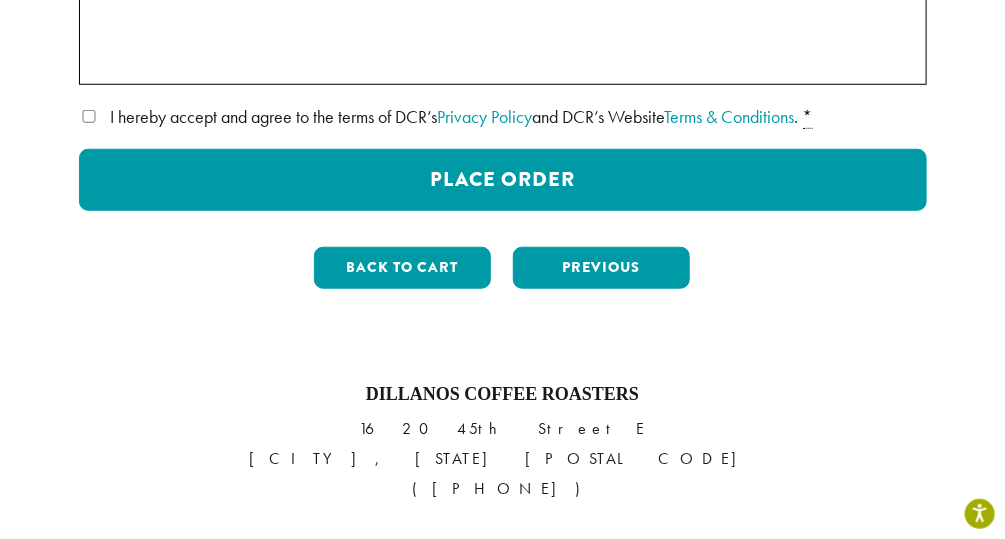 scroll, scrollTop: 434, scrollLeft: 0, axis: vertical 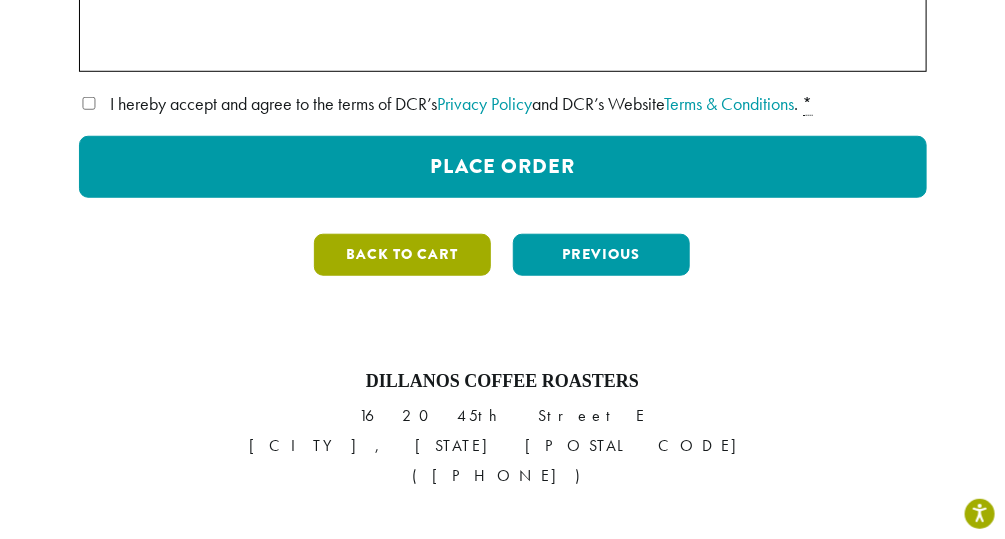 click on "Back to cart" at bounding box center (402, 255) 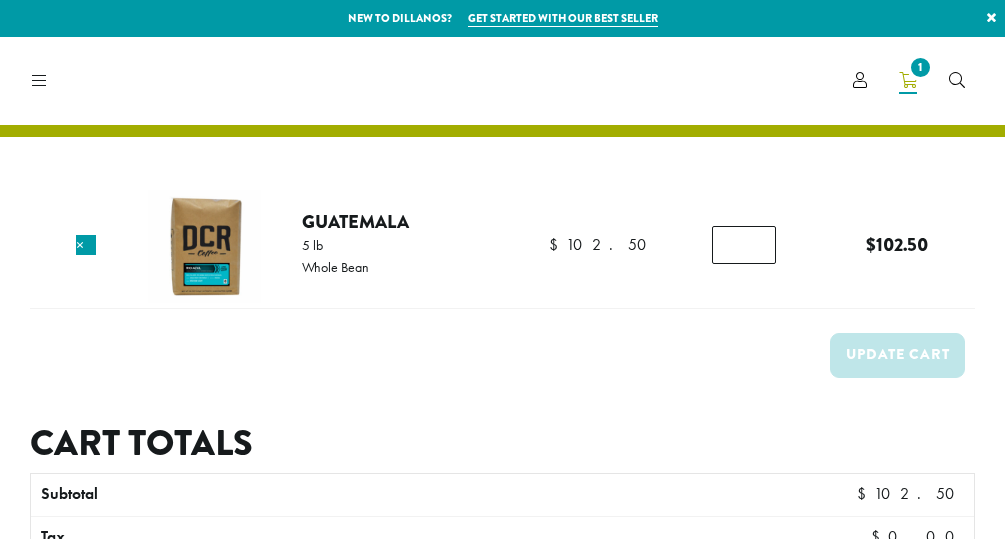 scroll, scrollTop: 0, scrollLeft: 0, axis: both 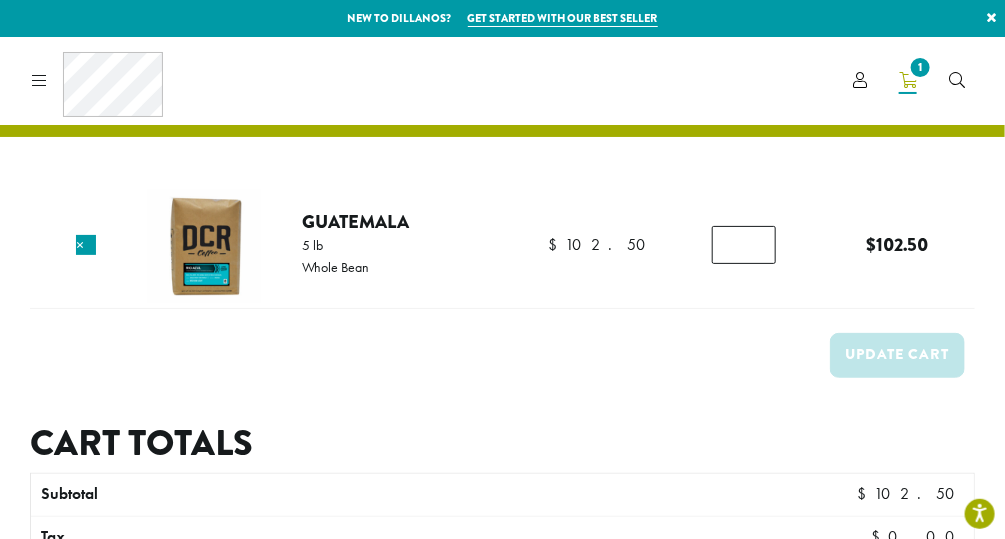 click on "1" at bounding box center [920, 67] 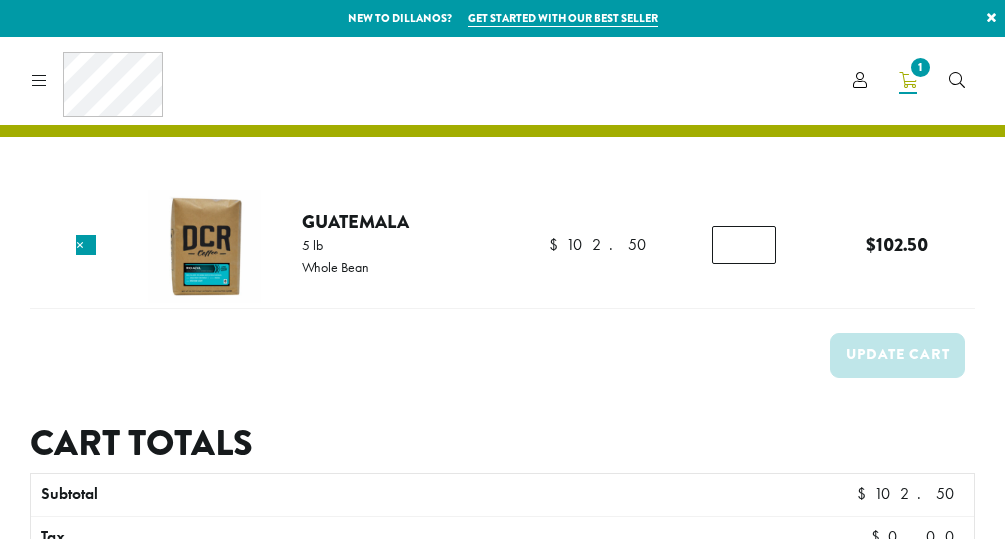scroll, scrollTop: 0, scrollLeft: 0, axis: both 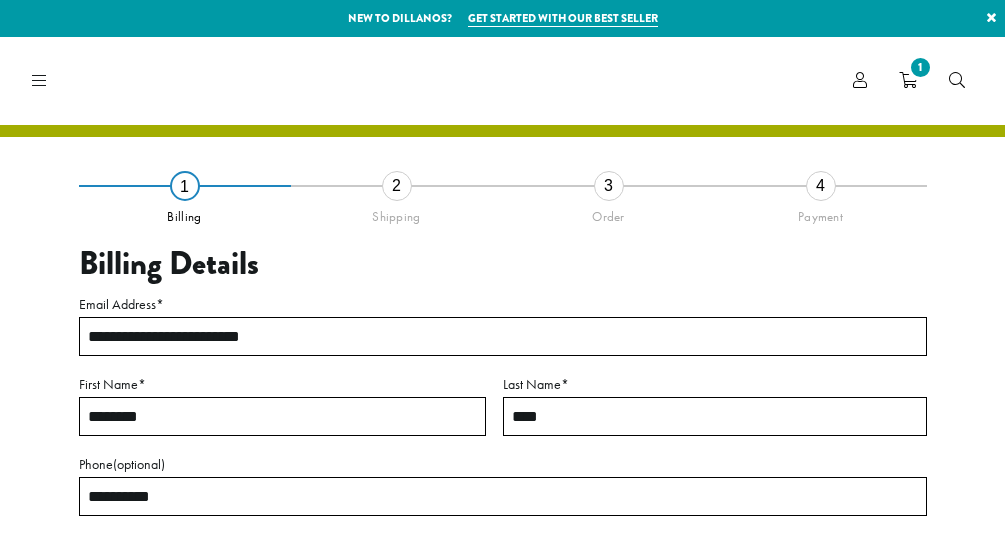 select on "**" 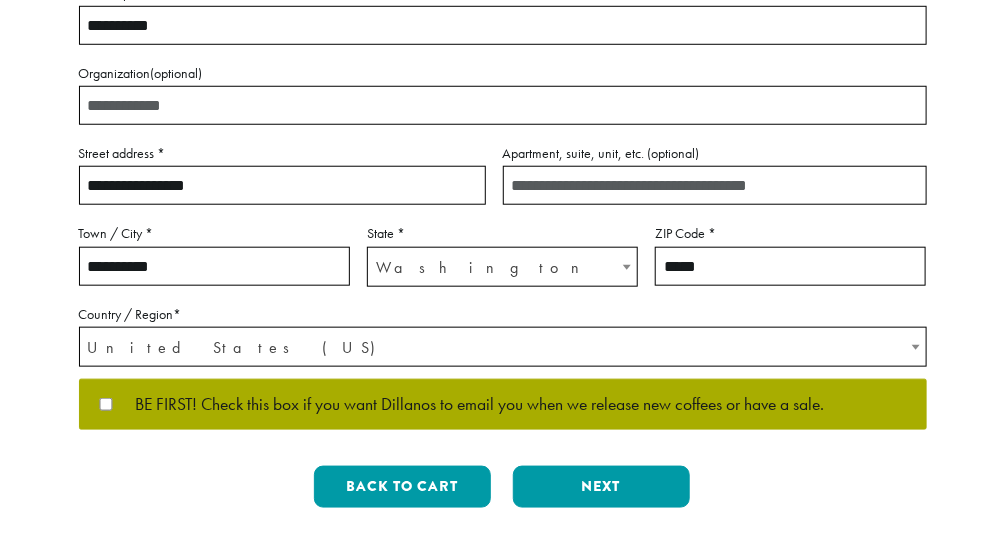 scroll, scrollTop: 434, scrollLeft: 0, axis: vertical 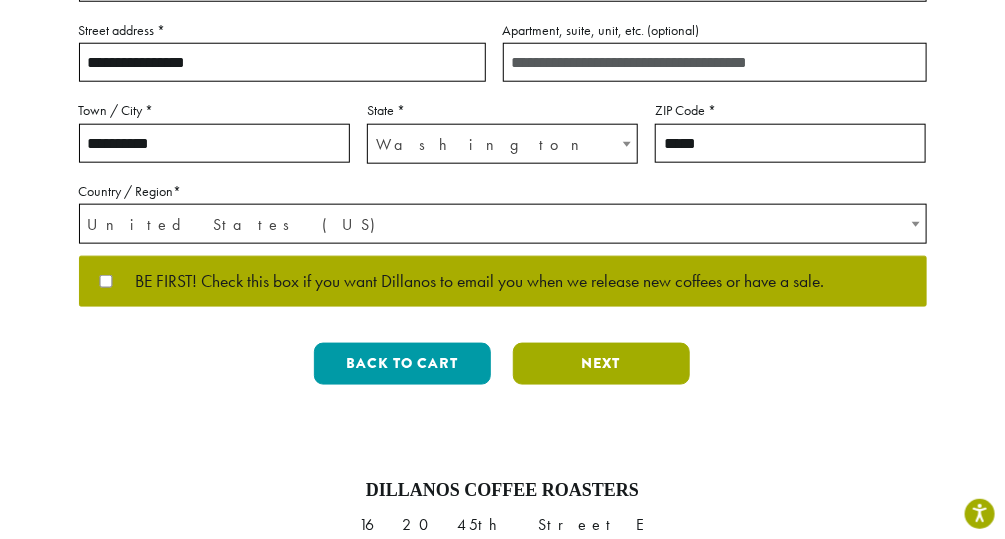 click on "Next" at bounding box center [601, 364] 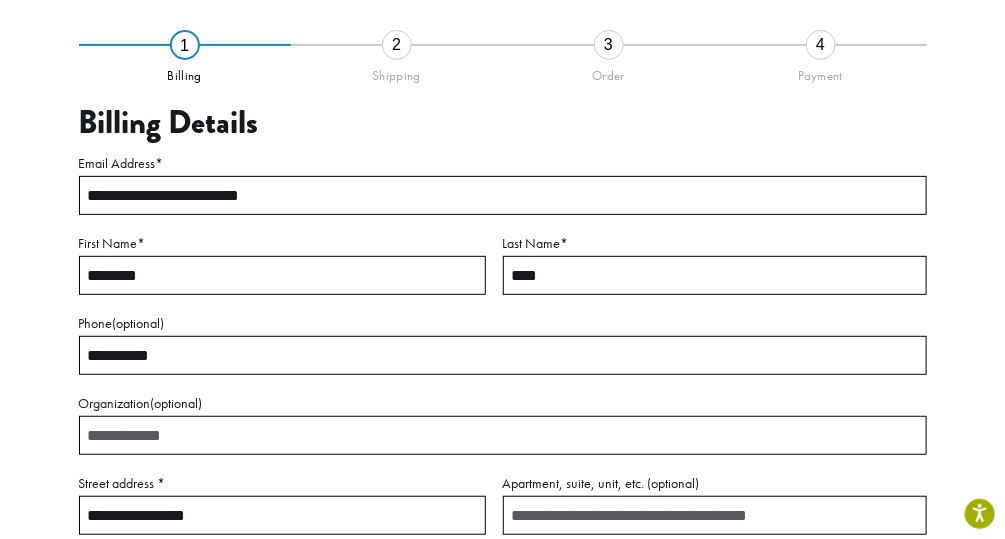 scroll, scrollTop: 114, scrollLeft: 0, axis: vertical 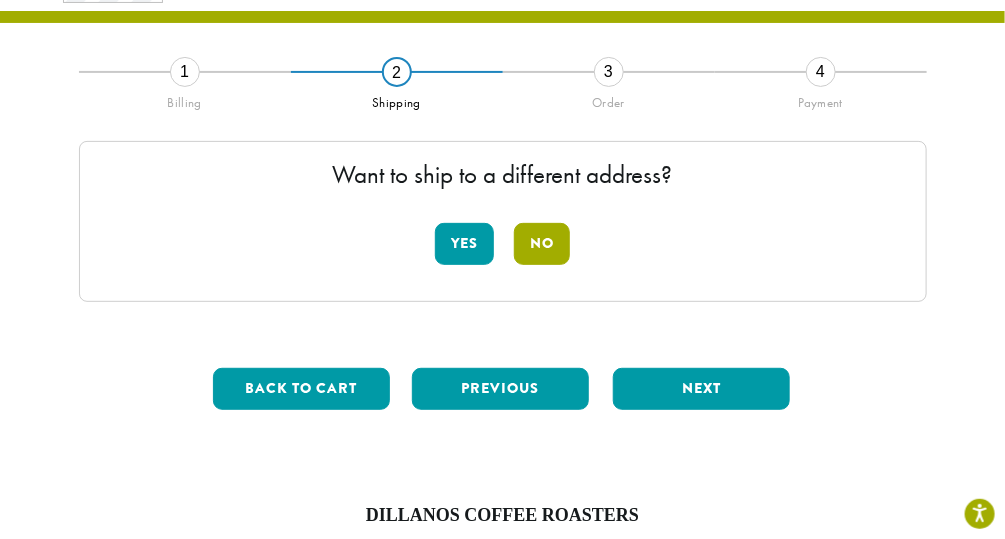 click on "No" at bounding box center [542, 244] 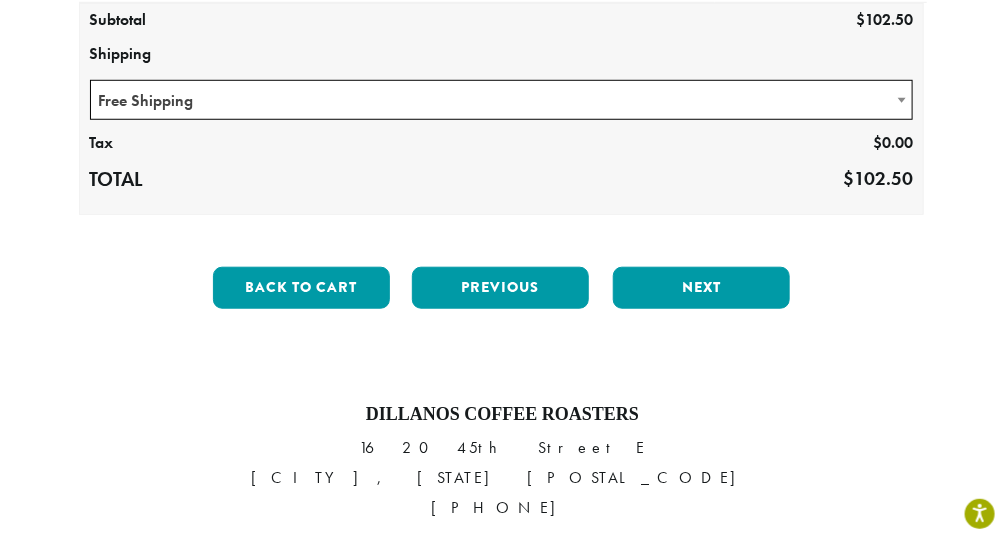 scroll, scrollTop: 434, scrollLeft: 0, axis: vertical 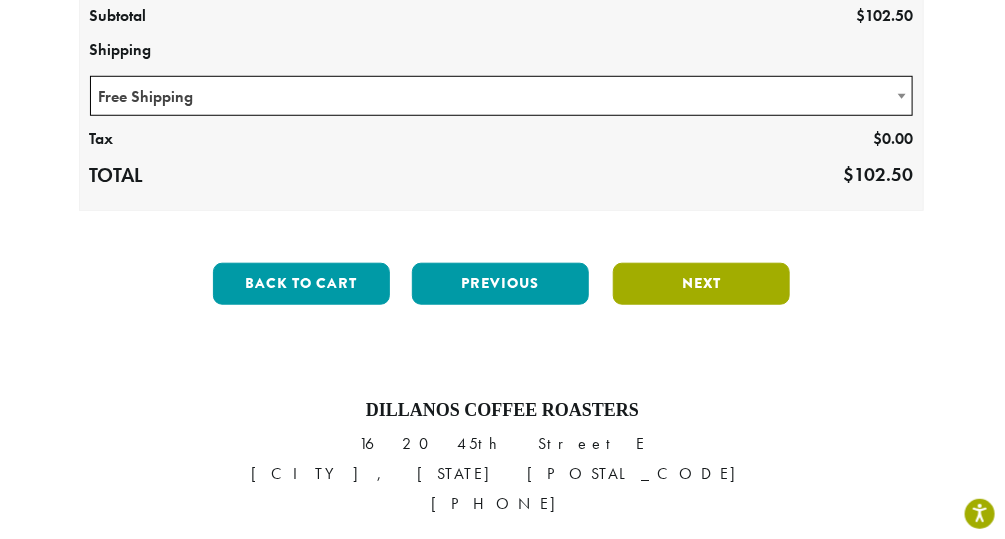 click on "Next" at bounding box center [701, 284] 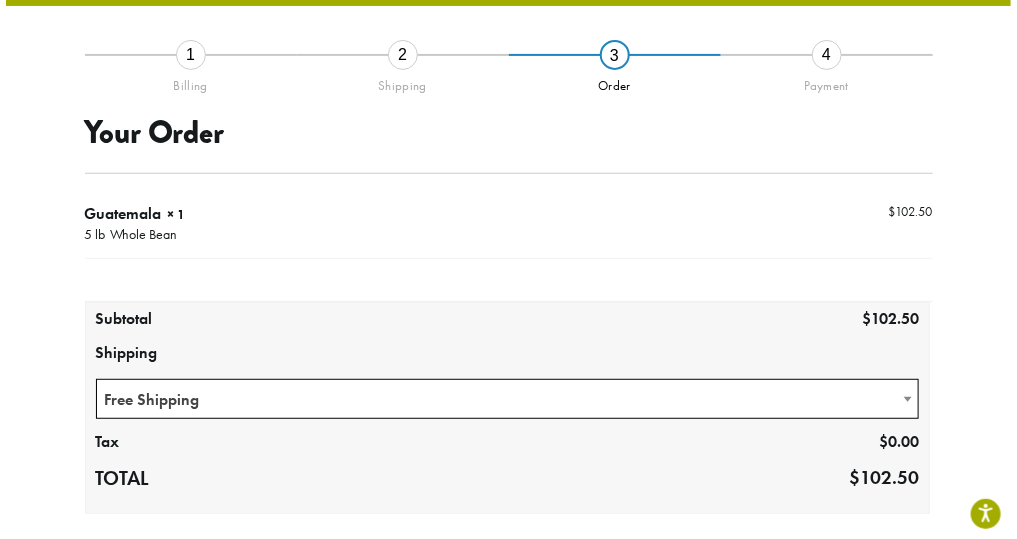 scroll, scrollTop: 114, scrollLeft: 0, axis: vertical 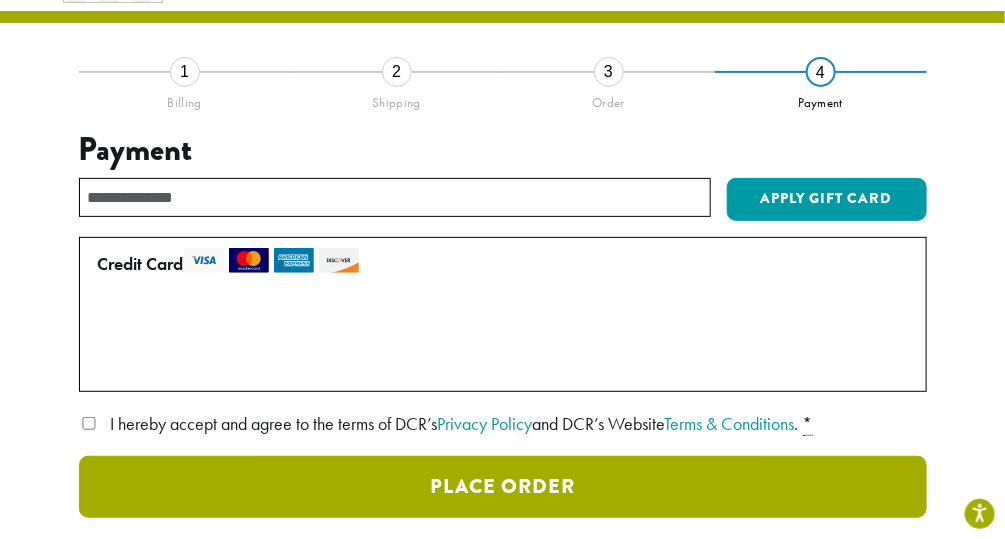 click on "Place Order" at bounding box center [503, 487] 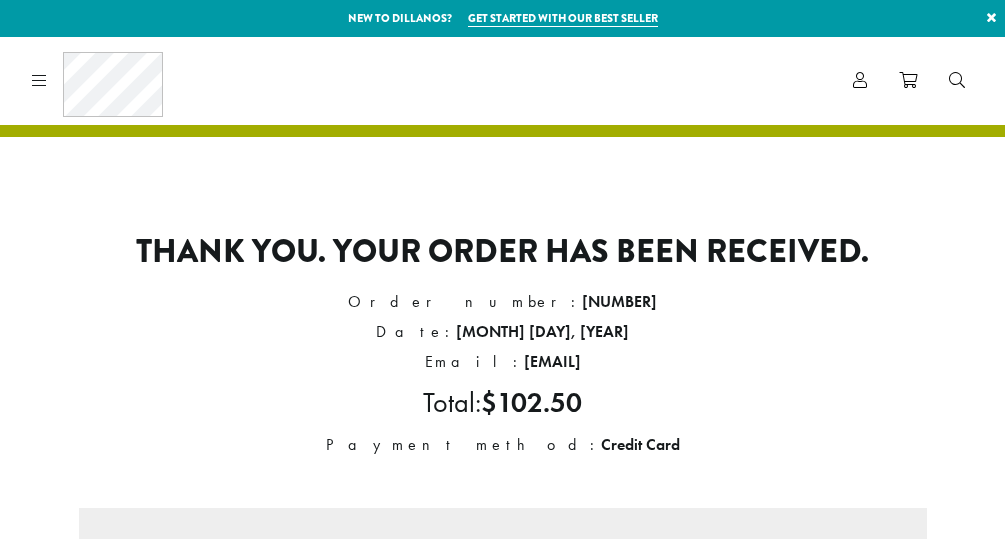 scroll, scrollTop: 0, scrollLeft: 0, axis: both 